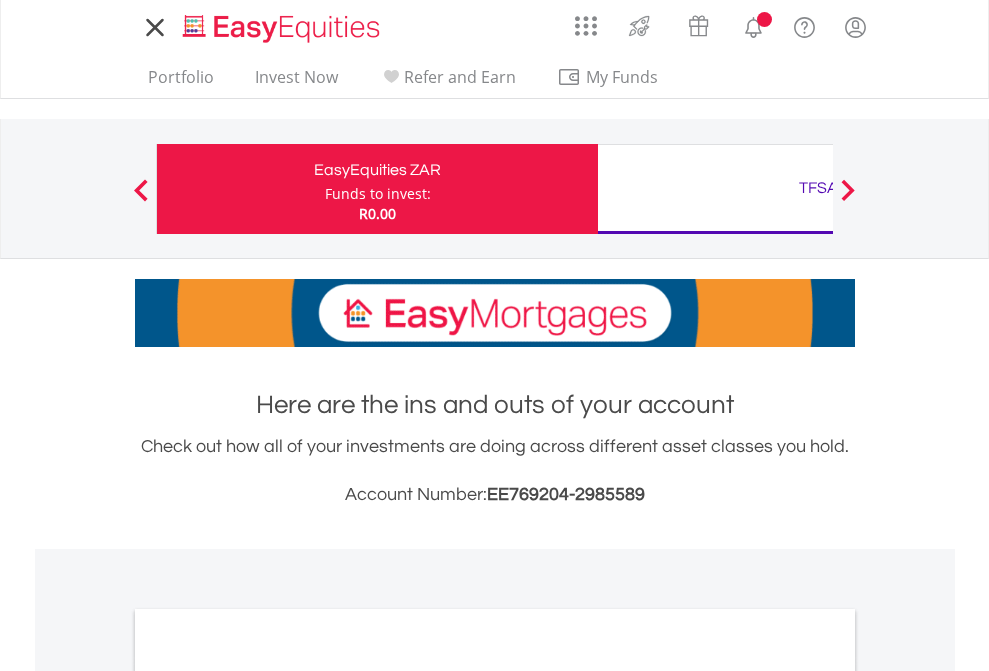 scroll, scrollTop: 0, scrollLeft: 0, axis: both 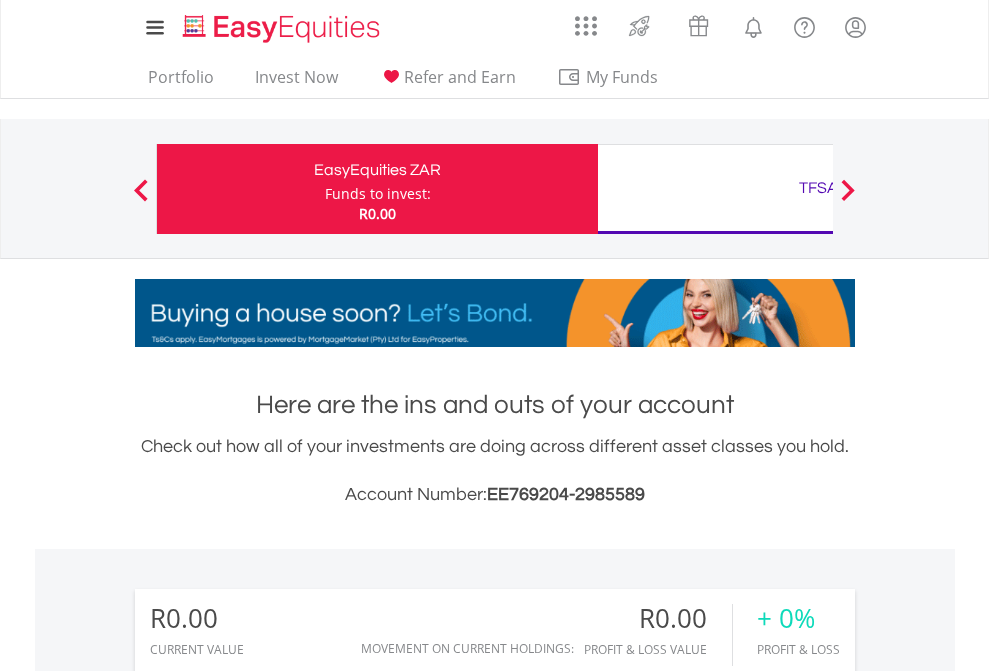 click on "Funds to invest:" at bounding box center (378, 194) 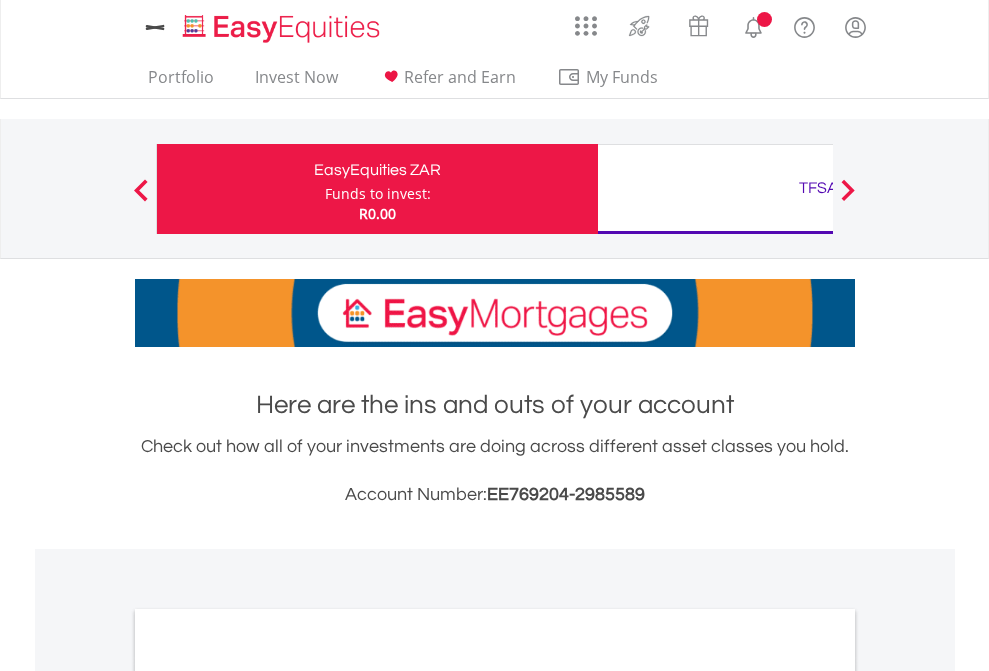 scroll, scrollTop: 0, scrollLeft: 0, axis: both 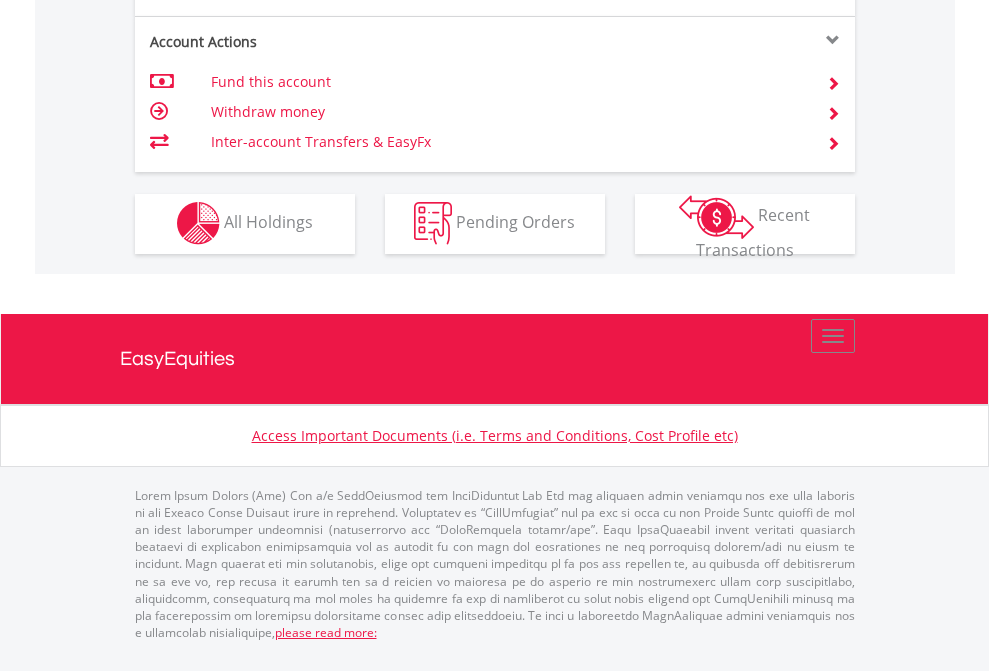 click on "Investment types" at bounding box center [706, -353] 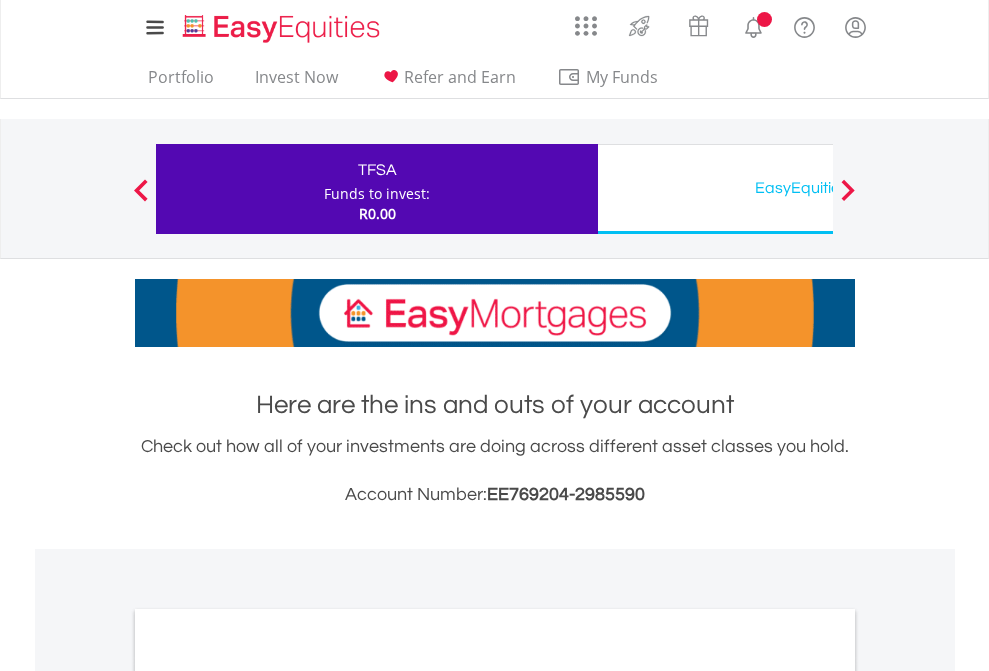 scroll, scrollTop: 0, scrollLeft: 0, axis: both 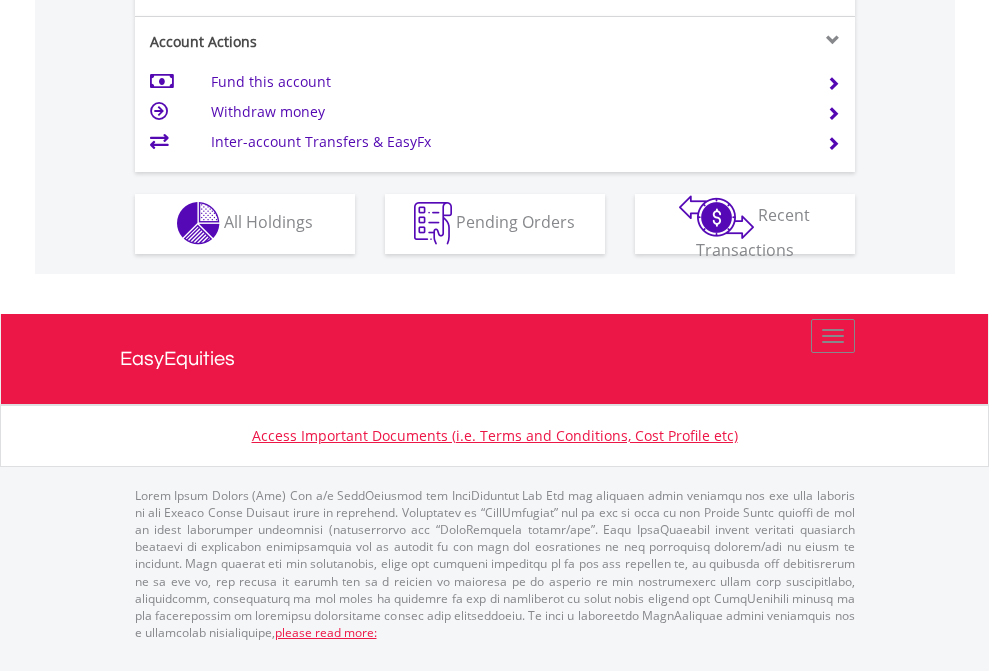 click on "Investment types" at bounding box center [706, -353] 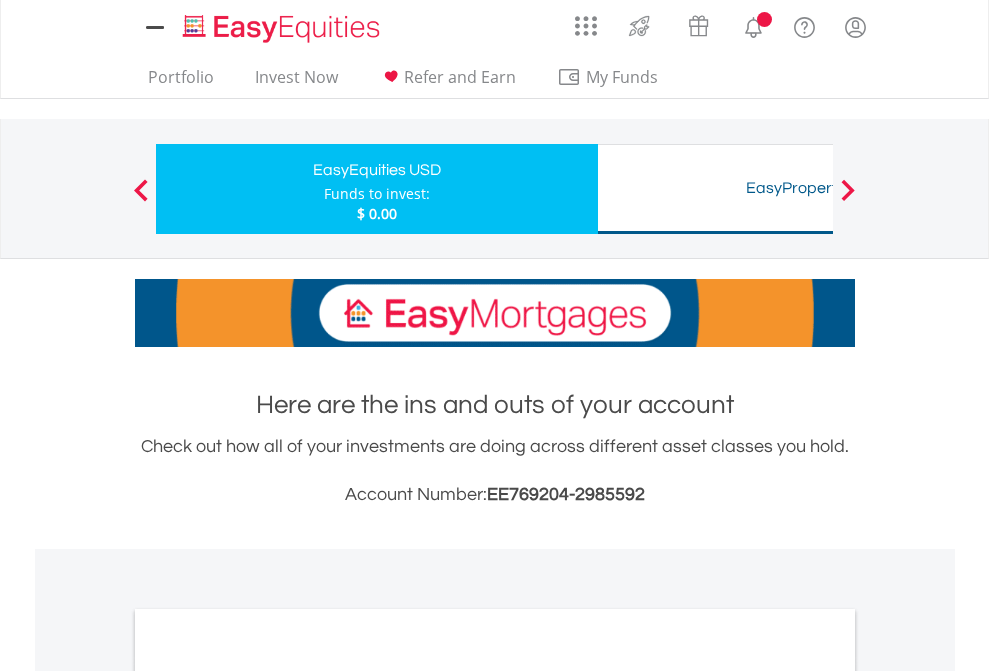 scroll, scrollTop: 0, scrollLeft: 0, axis: both 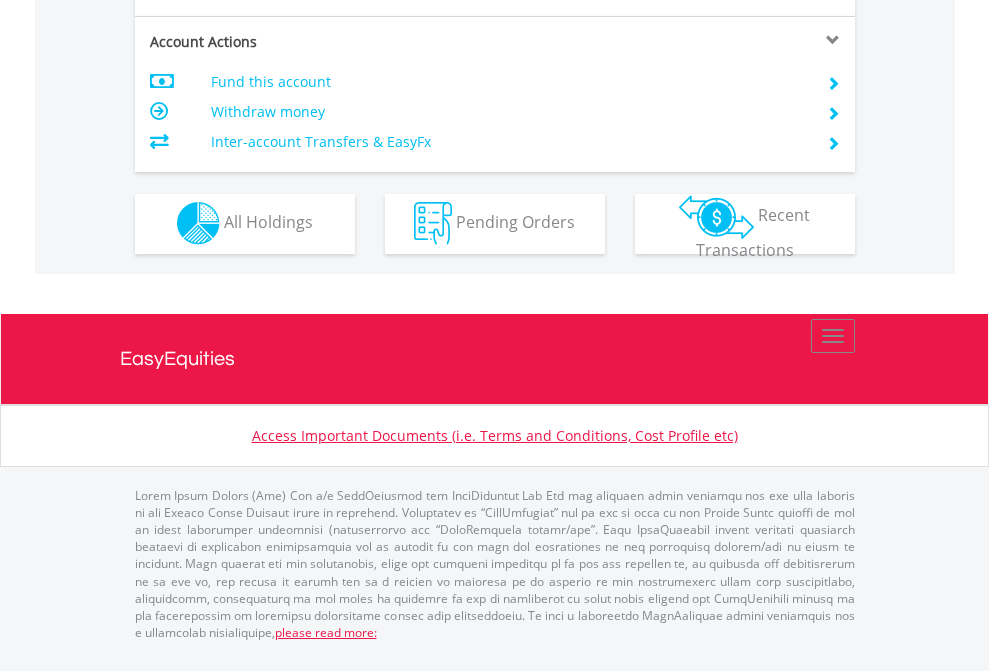 click on "Investment types" at bounding box center [706, -353] 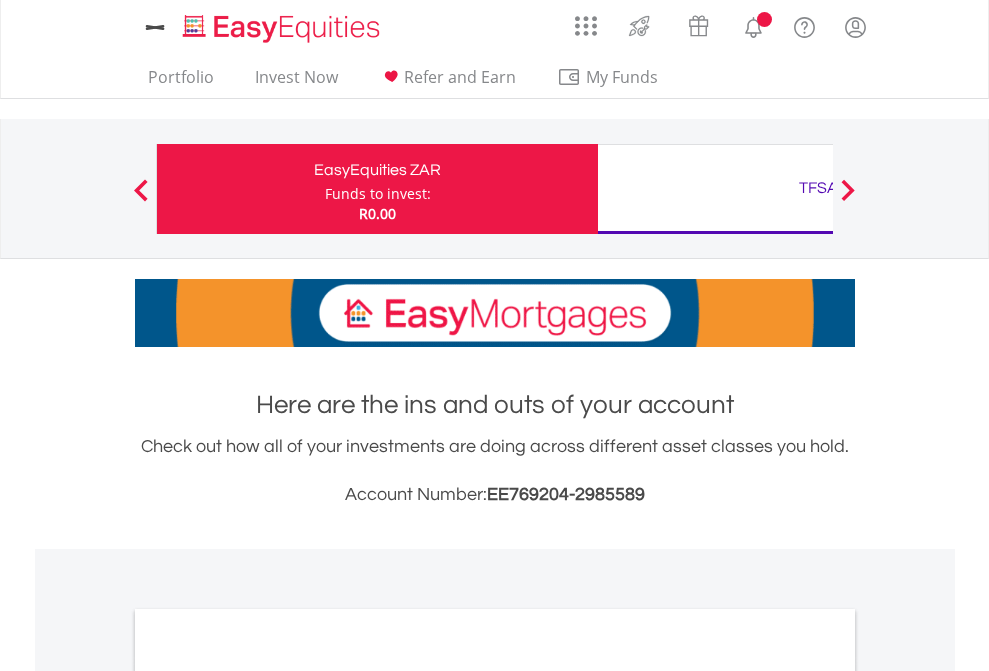 scroll, scrollTop: 0, scrollLeft: 0, axis: both 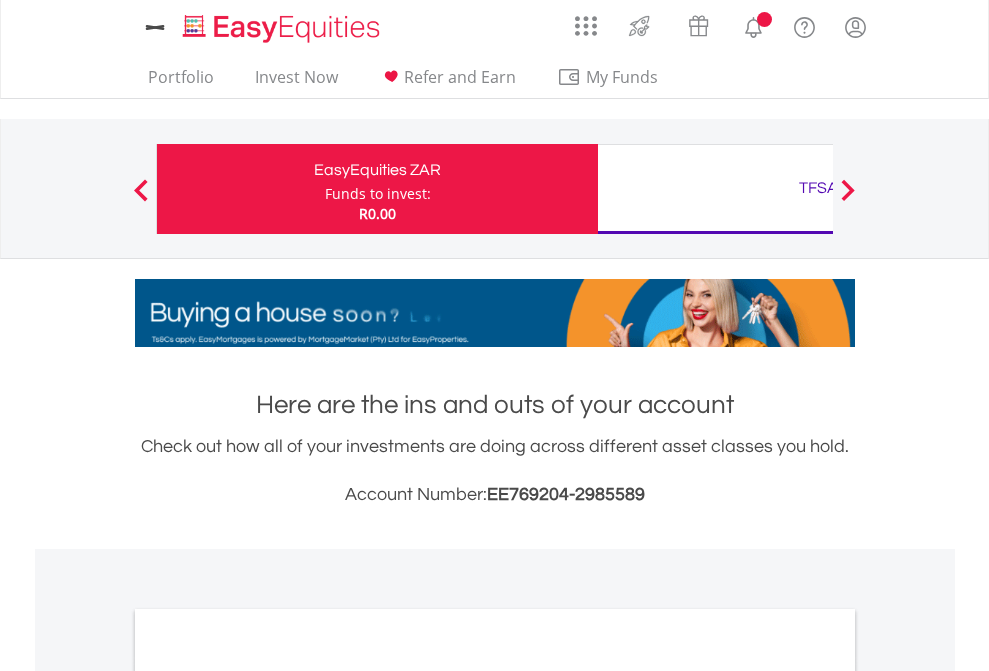 click on "All Holdings" at bounding box center [268, 1096] 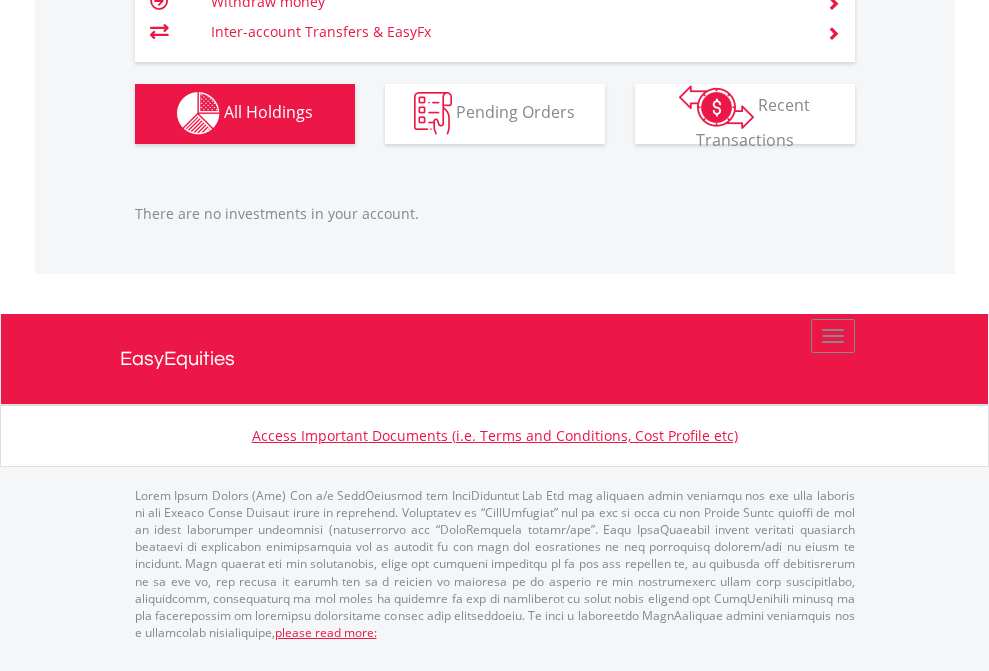 scroll, scrollTop: 1980, scrollLeft: 0, axis: vertical 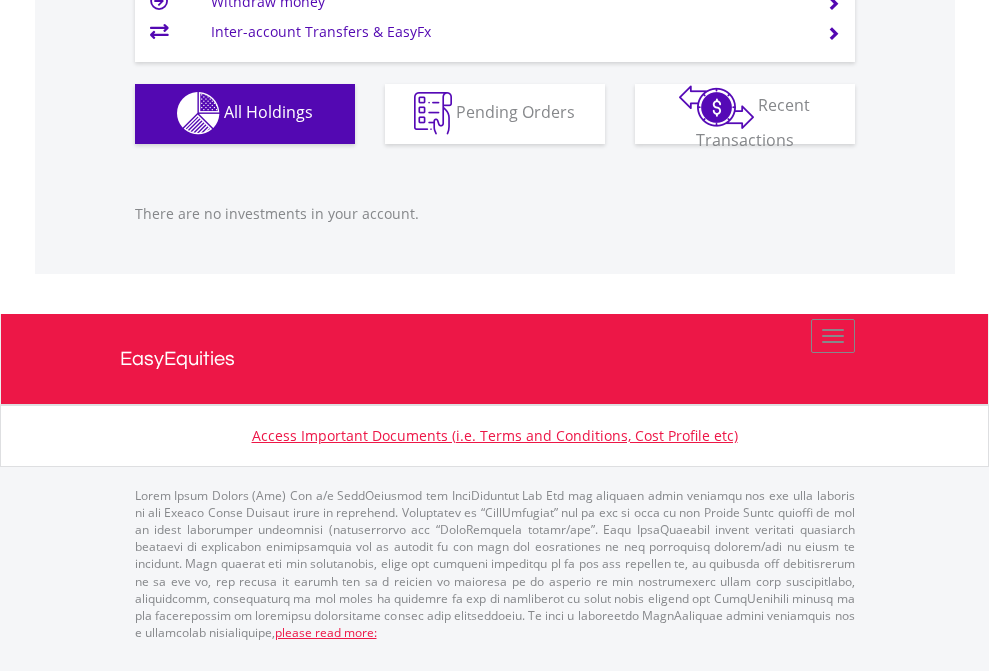 click on "EasyEquities USD" at bounding box center [818, -1142] 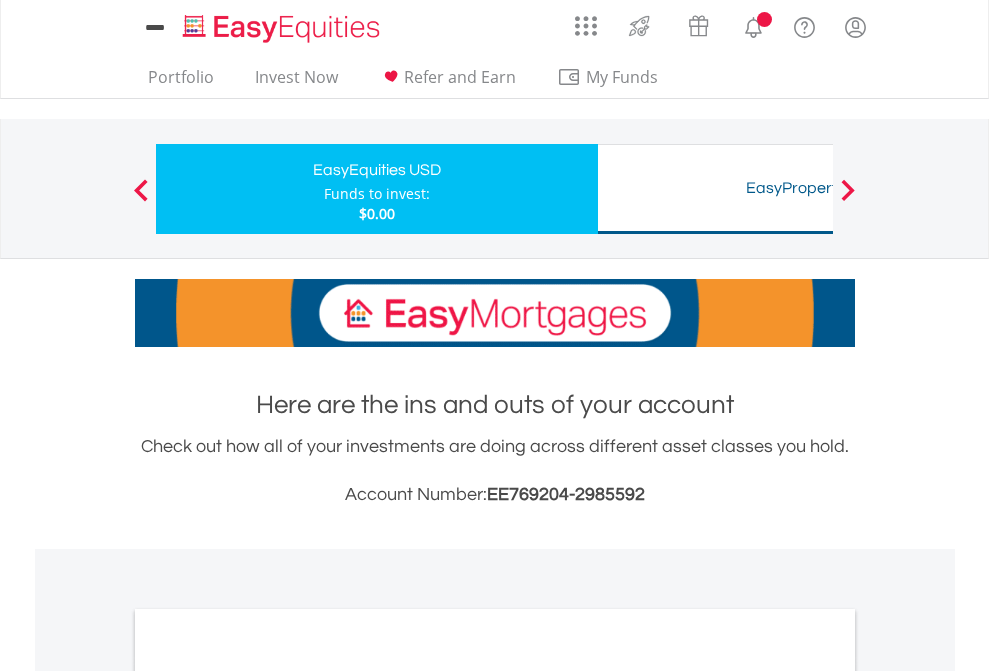 scroll, scrollTop: 0, scrollLeft: 0, axis: both 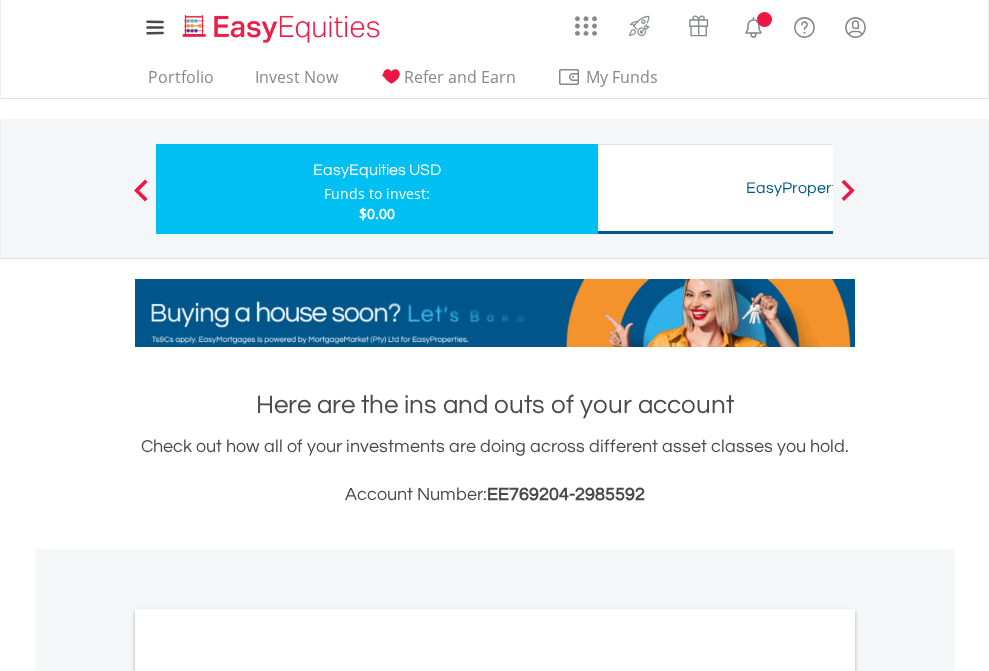click on "All Holdings" at bounding box center [268, 1096] 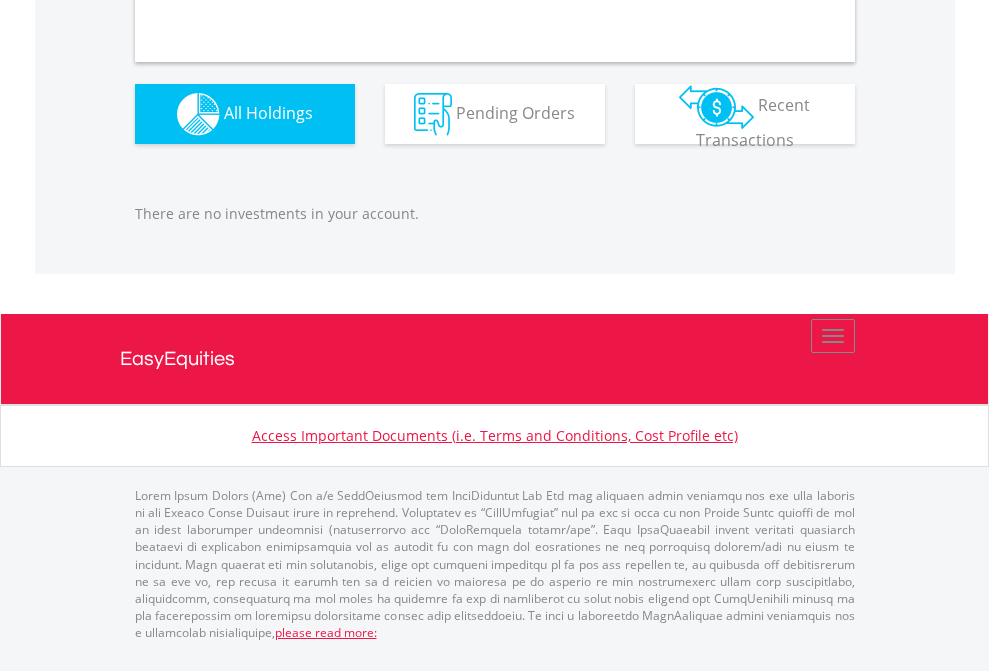 scroll, scrollTop: 1980, scrollLeft: 0, axis: vertical 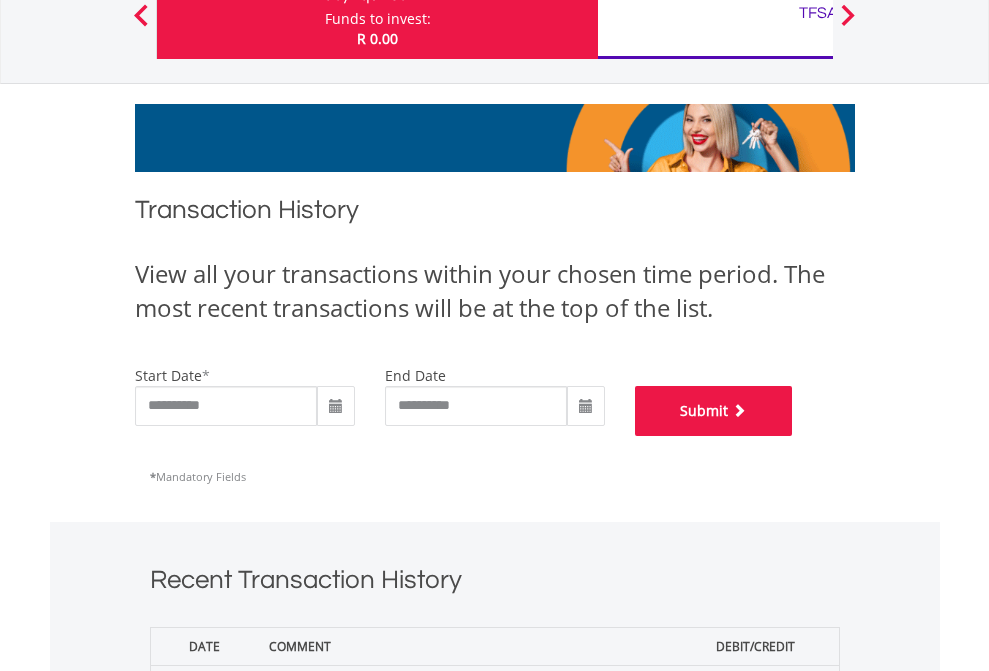 click on "Submit" at bounding box center [714, 411] 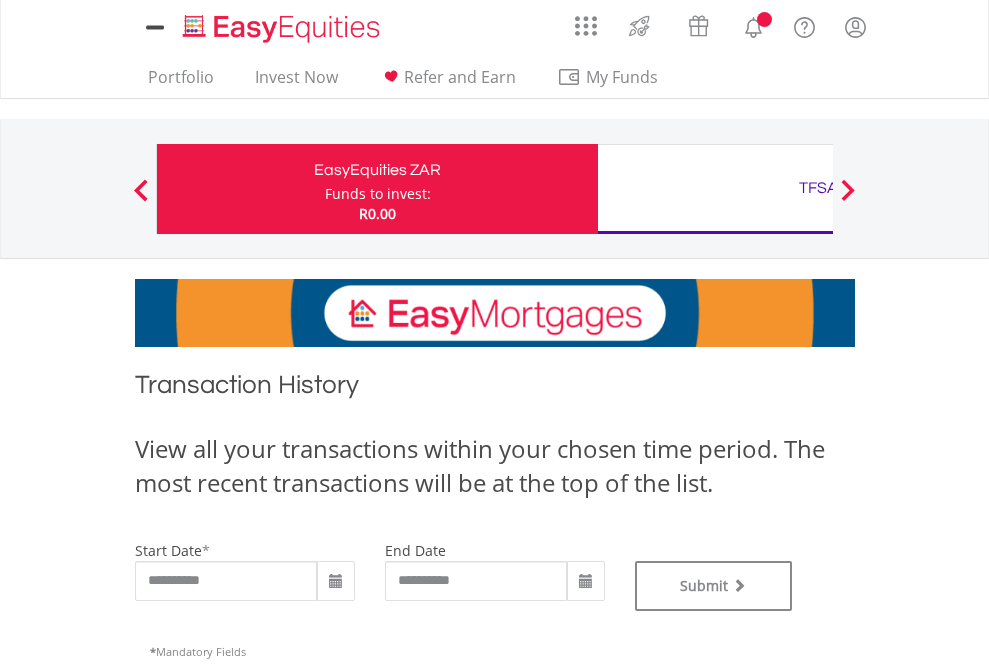 scroll, scrollTop: 0, scrollLeft: 0, axis: both 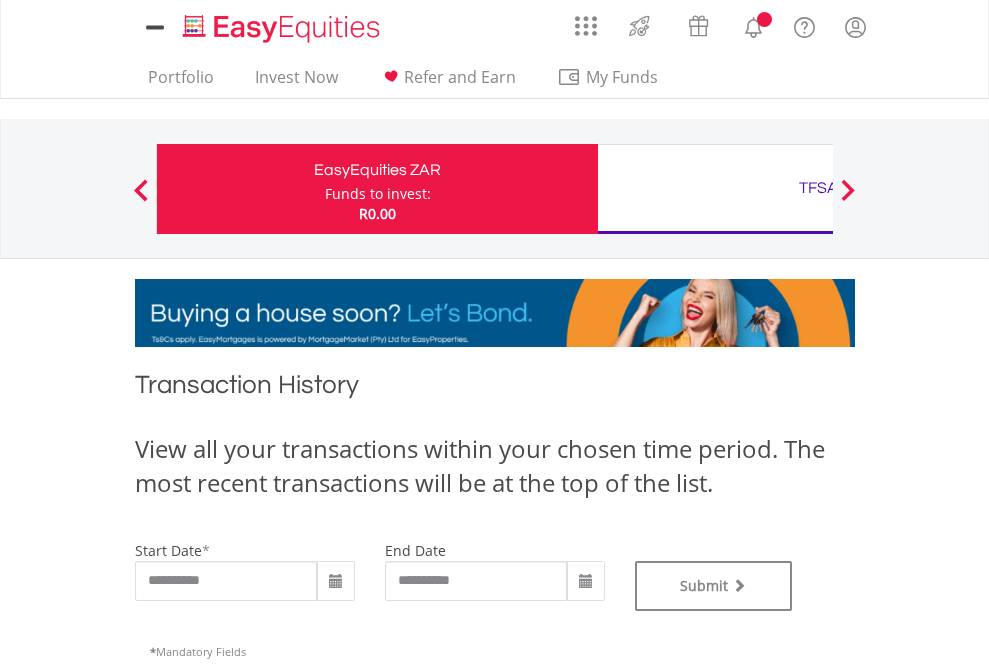 click on "TFSA" at bounding box center [818, 188] 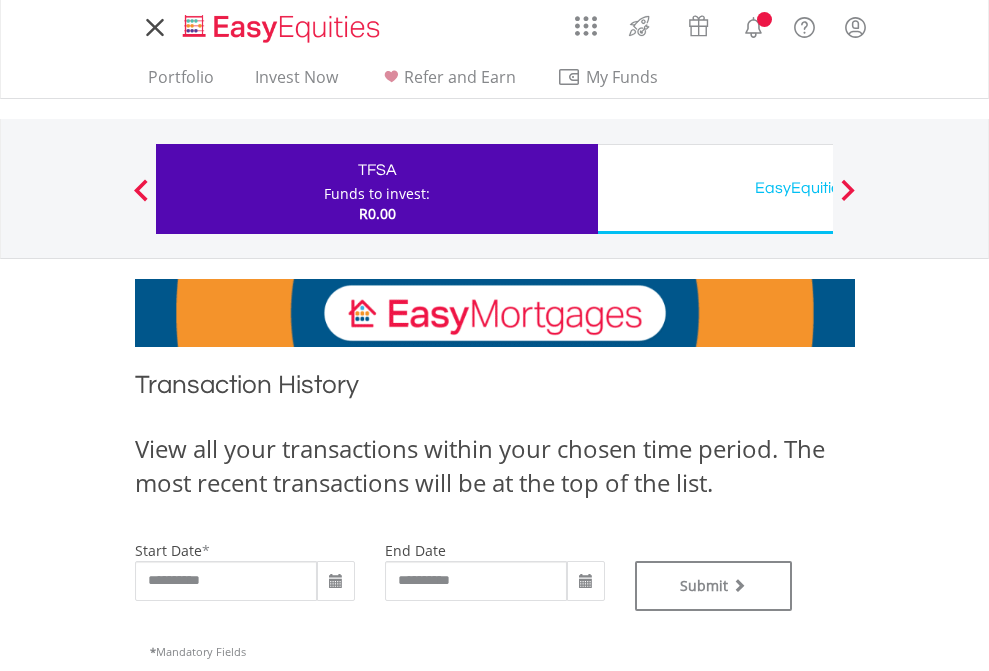 scroll, scrollTop: 0, scrollLeft: 0, axis: both 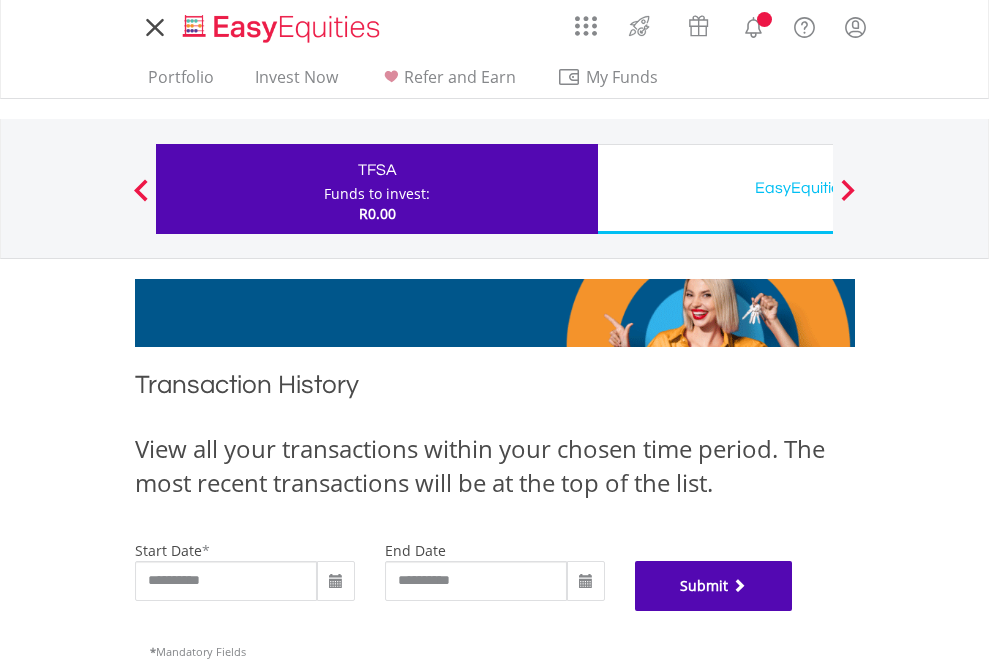click on "Submit" at bounding box center (714, 586) 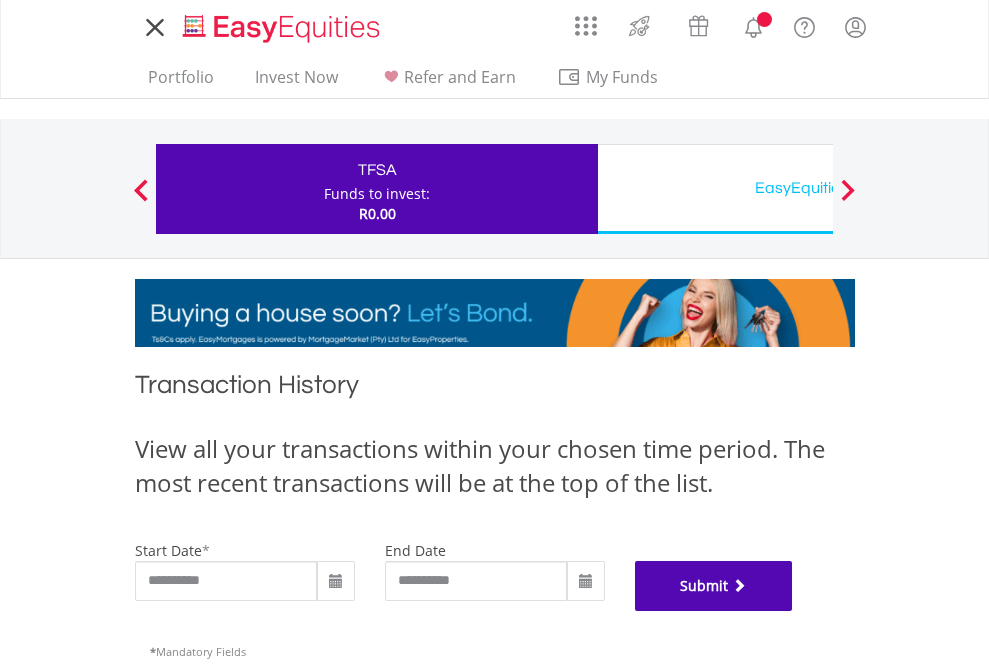 scroll, scrollTop: 811, scrollLeft: 0, axis: vertical 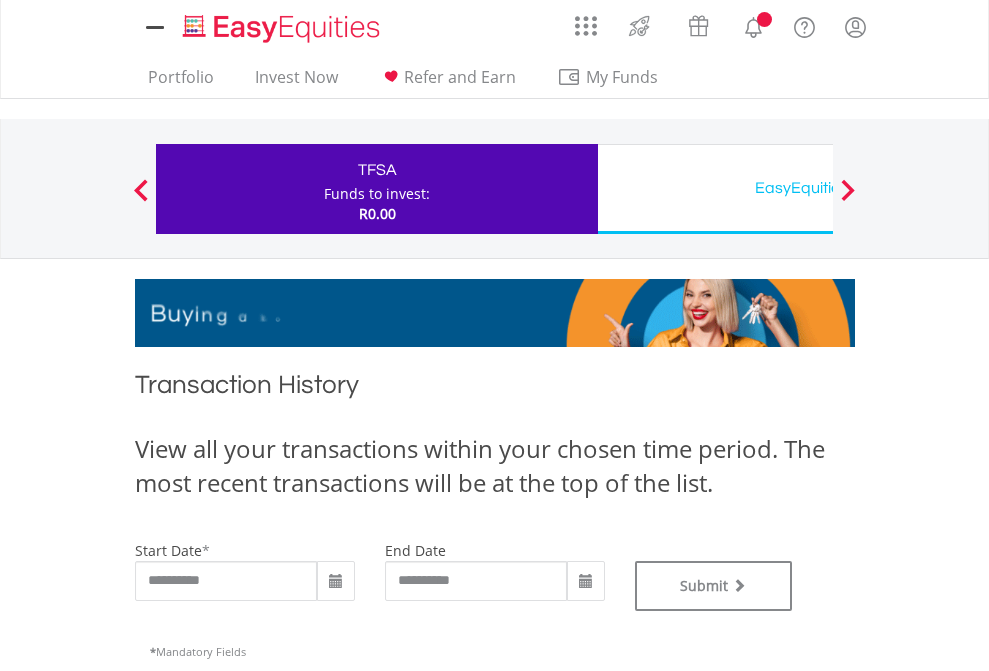 click on "EasyEquities USD" at bounding box center (818, 188) 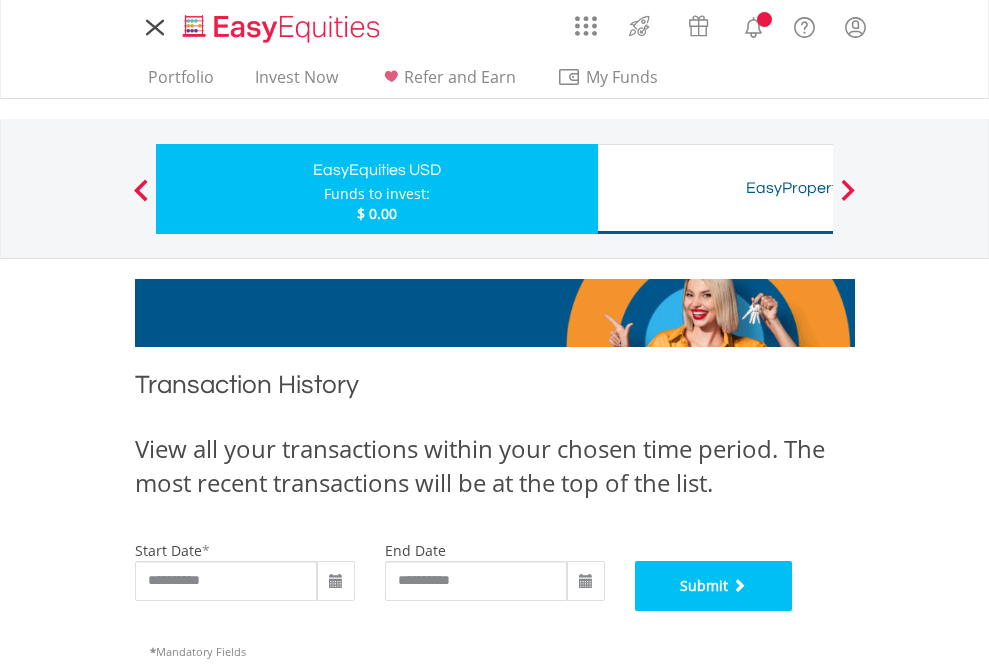 click on "Submit" at bounding box center (714, 586) 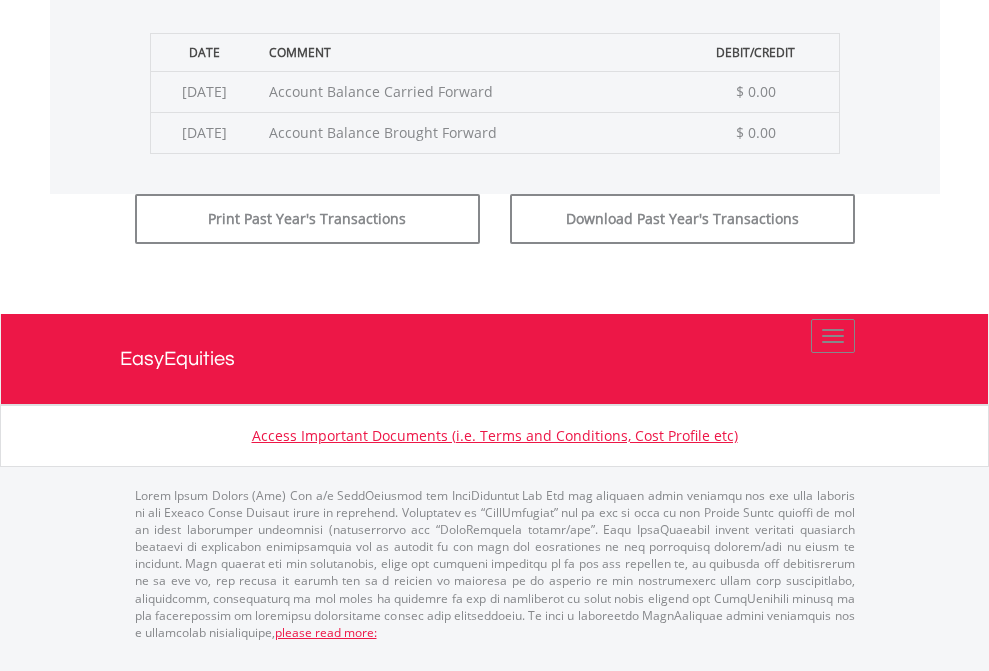 scroll, scrollTop: 811, scrollLeft: 0, axis: vertical 